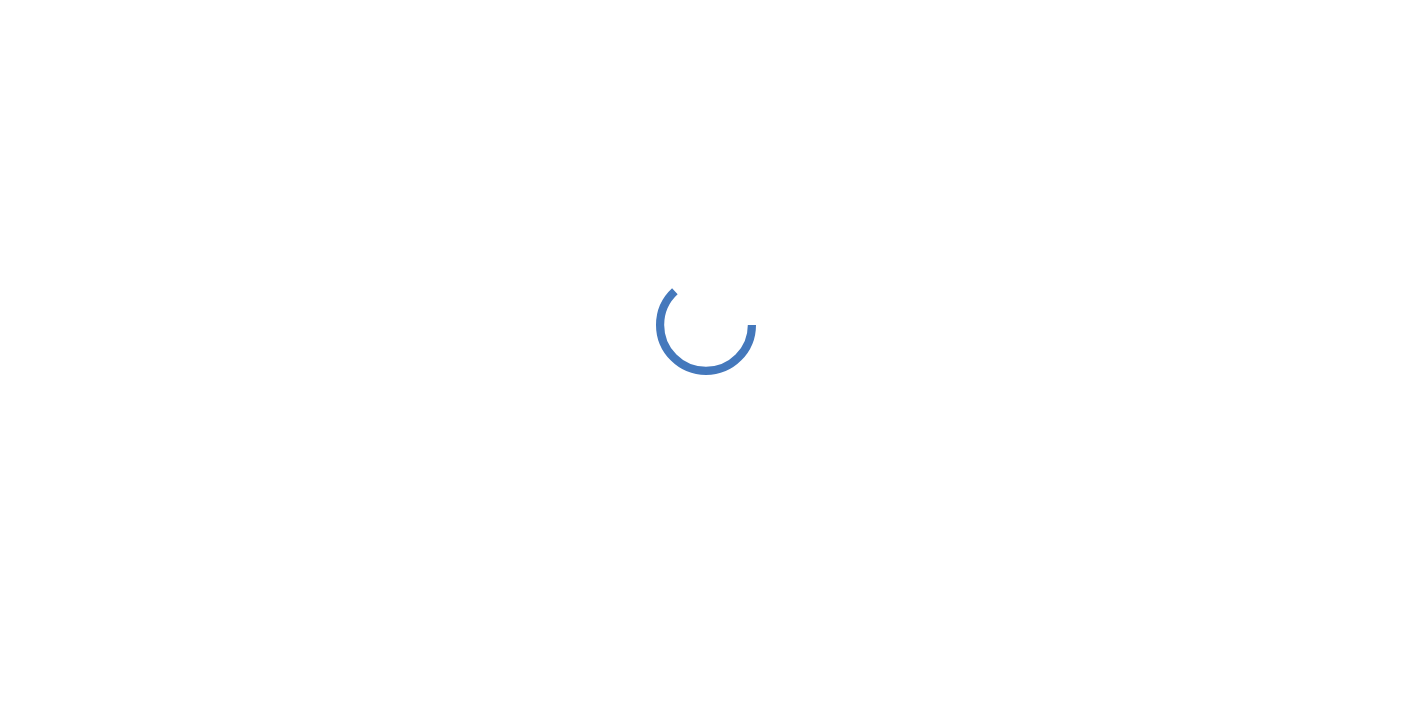 scroll, scrollTop: 0, scrollLeft: 0, axis: both 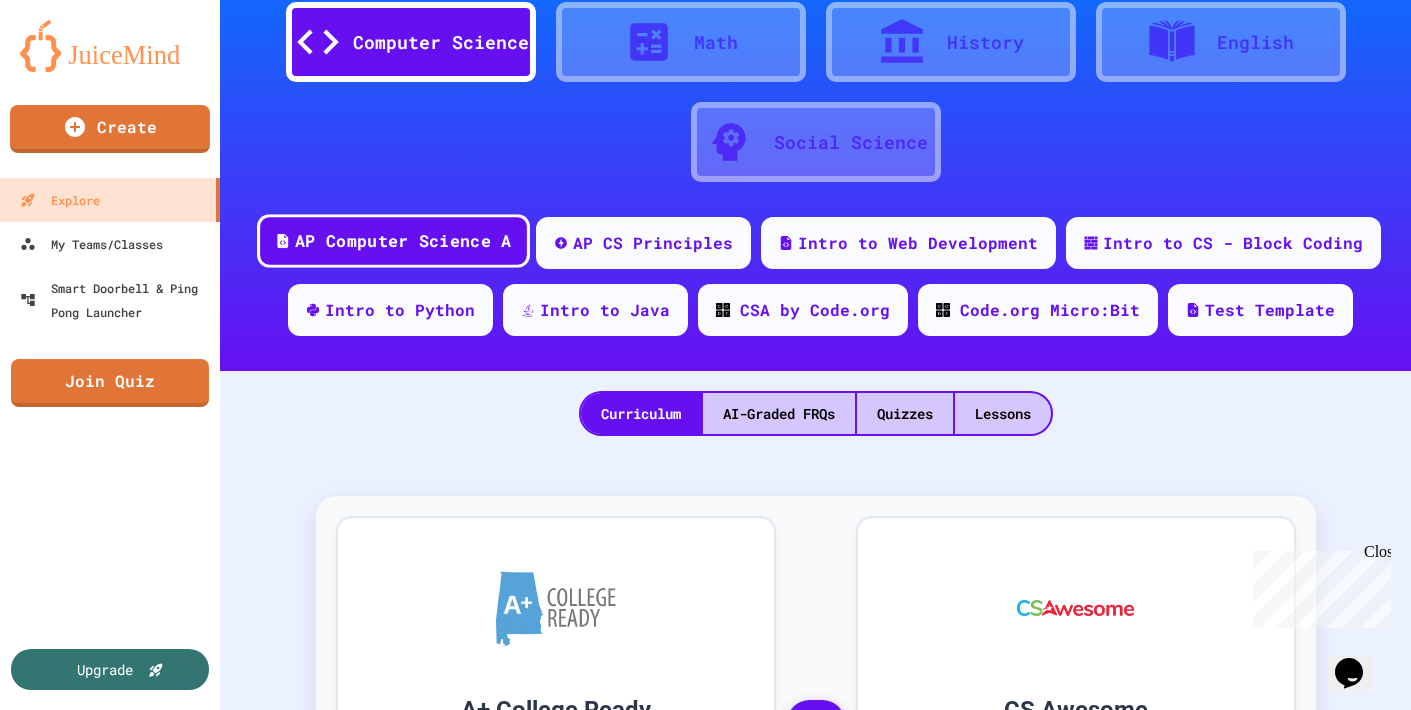 click on "AP Computer Science A" at bounding box center (403, 241) 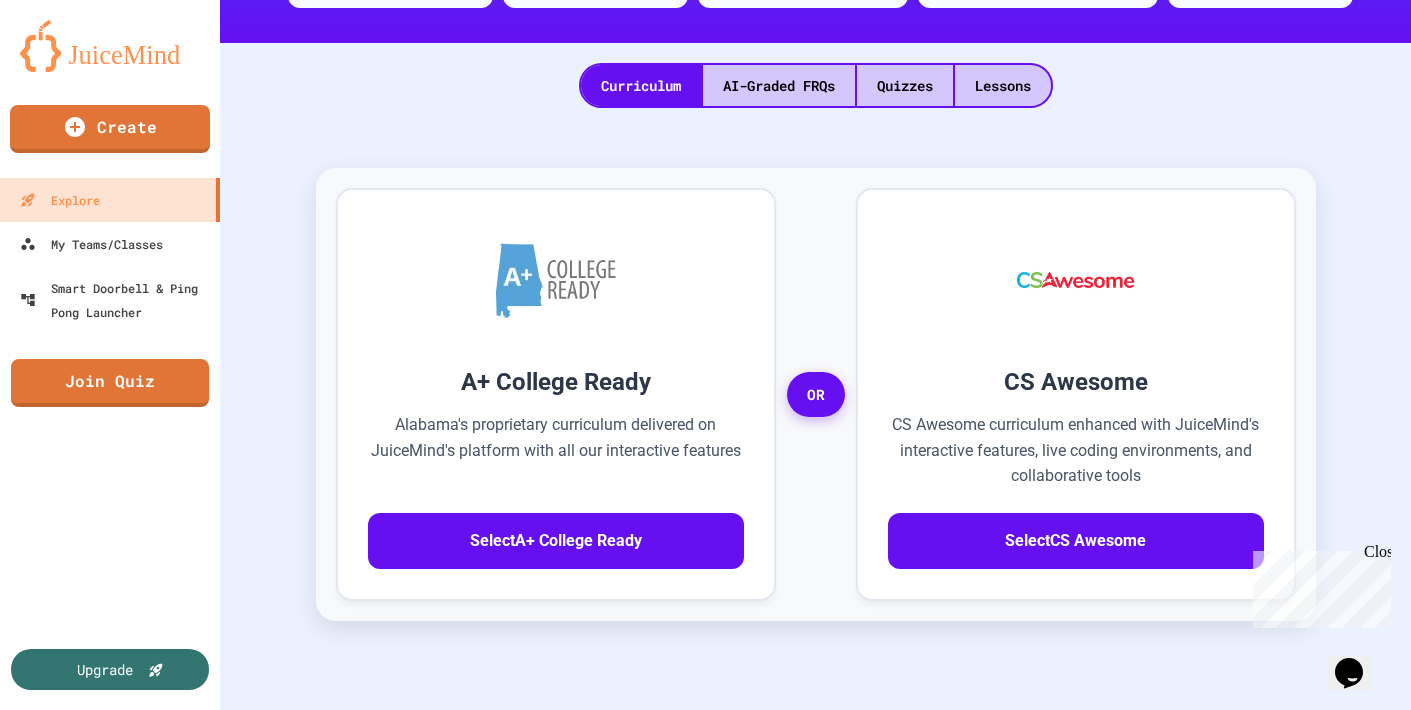 scroll, scrollTop: 440, scrollLeft: 0, axis: vertical 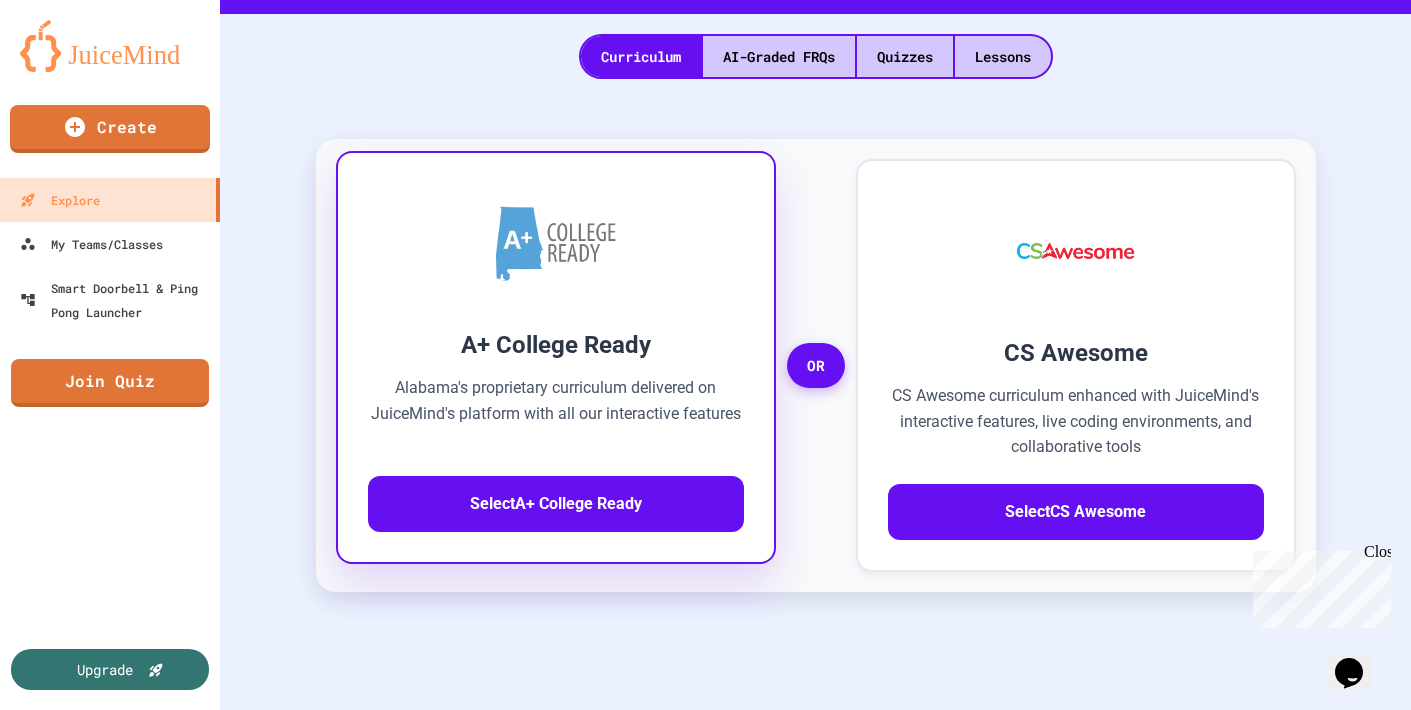 click at bounding box center [556, 243] 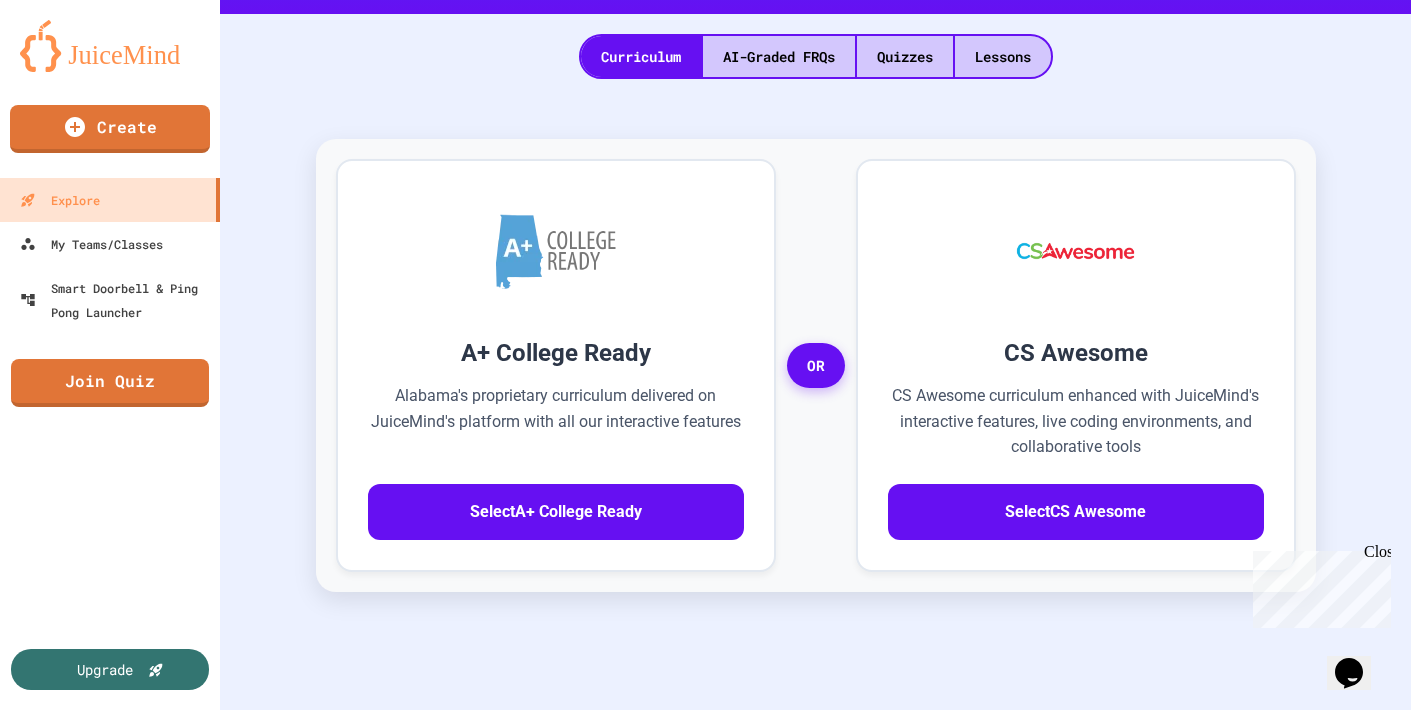 click 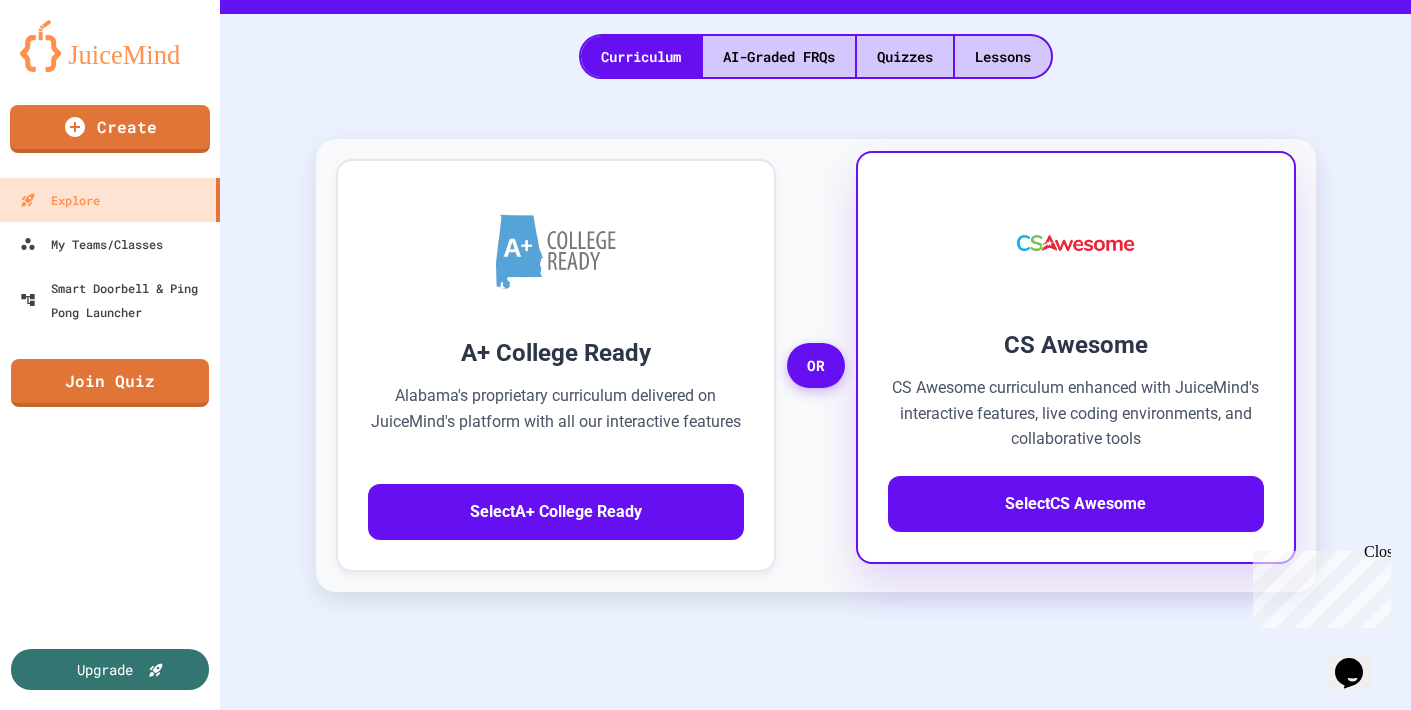 click on "CS Awesome CS Awesome curriculum enhanced with JuiceMind's interactive features, live coding environments, and collaborative tools Select  CS Awesome" at bounding box center (1076, 429) 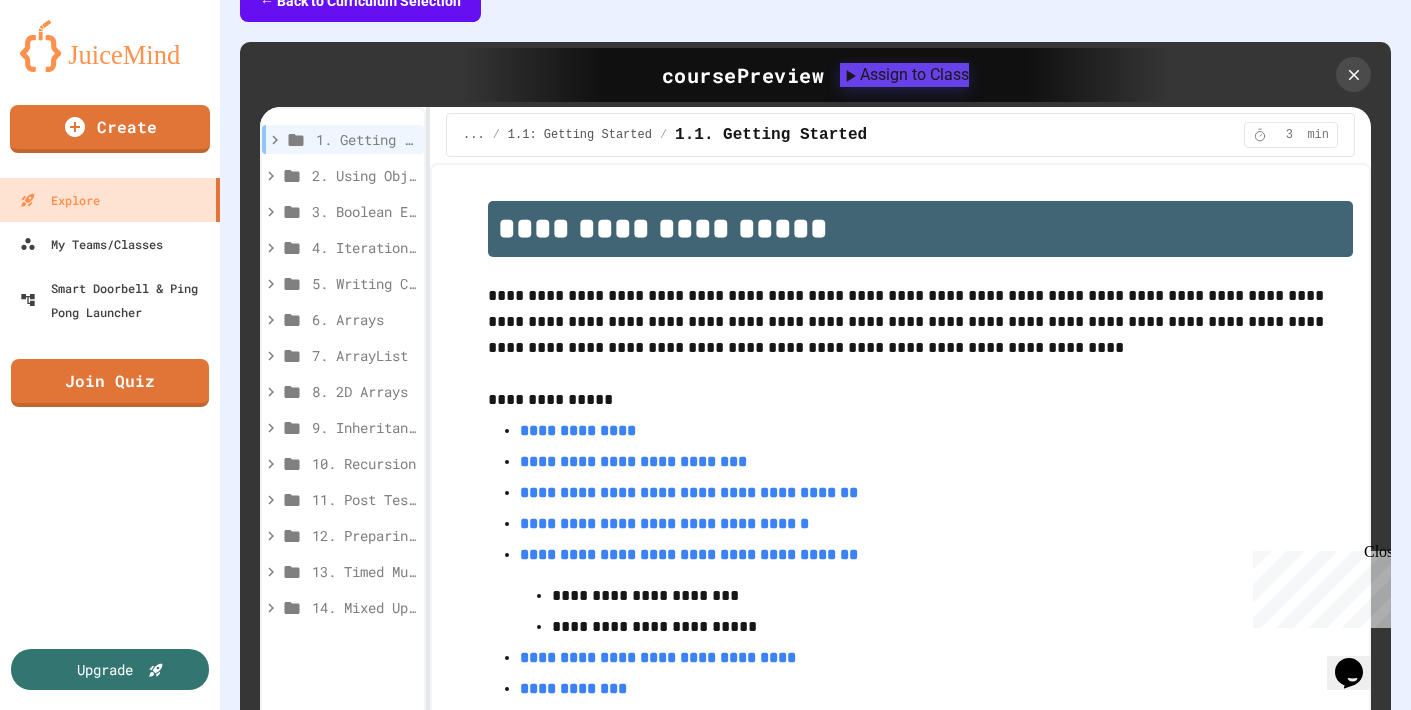 scroll, scrollTop: 553, scrollLeft: 0, axis: vertical 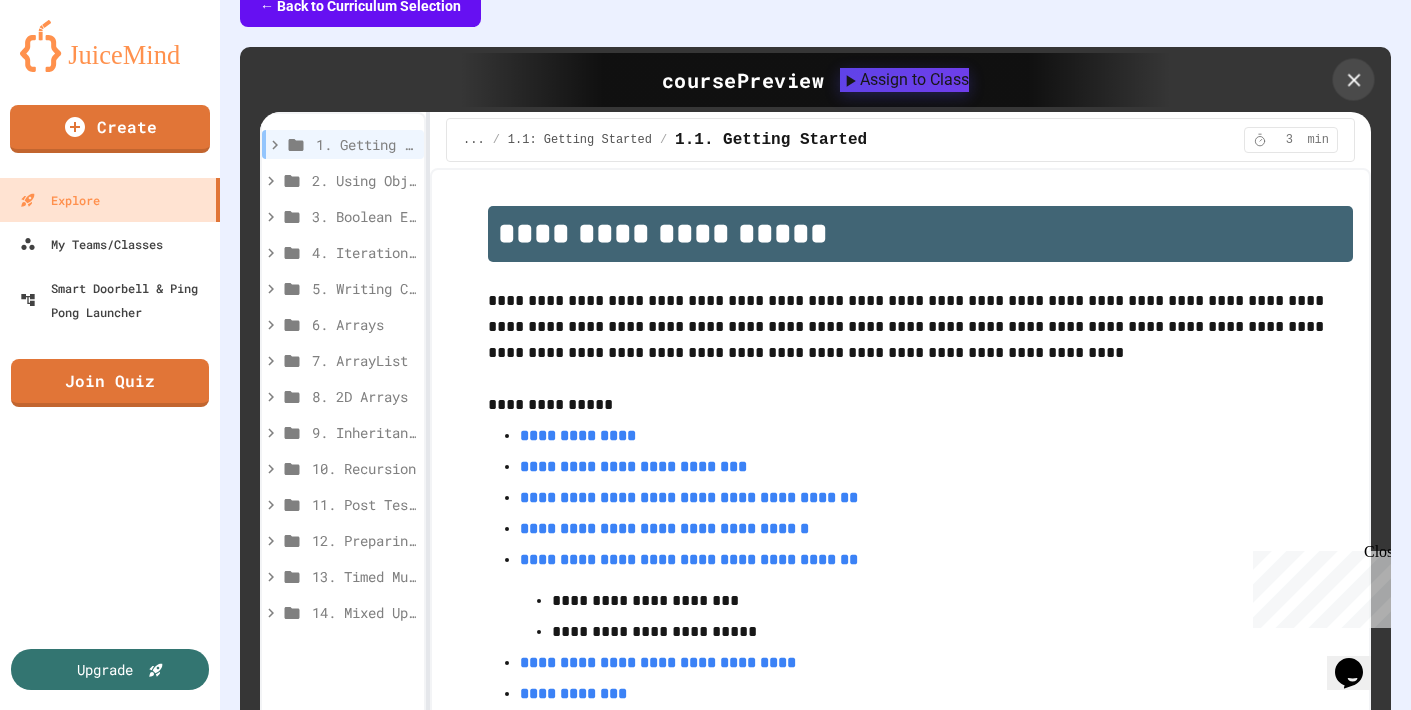 click 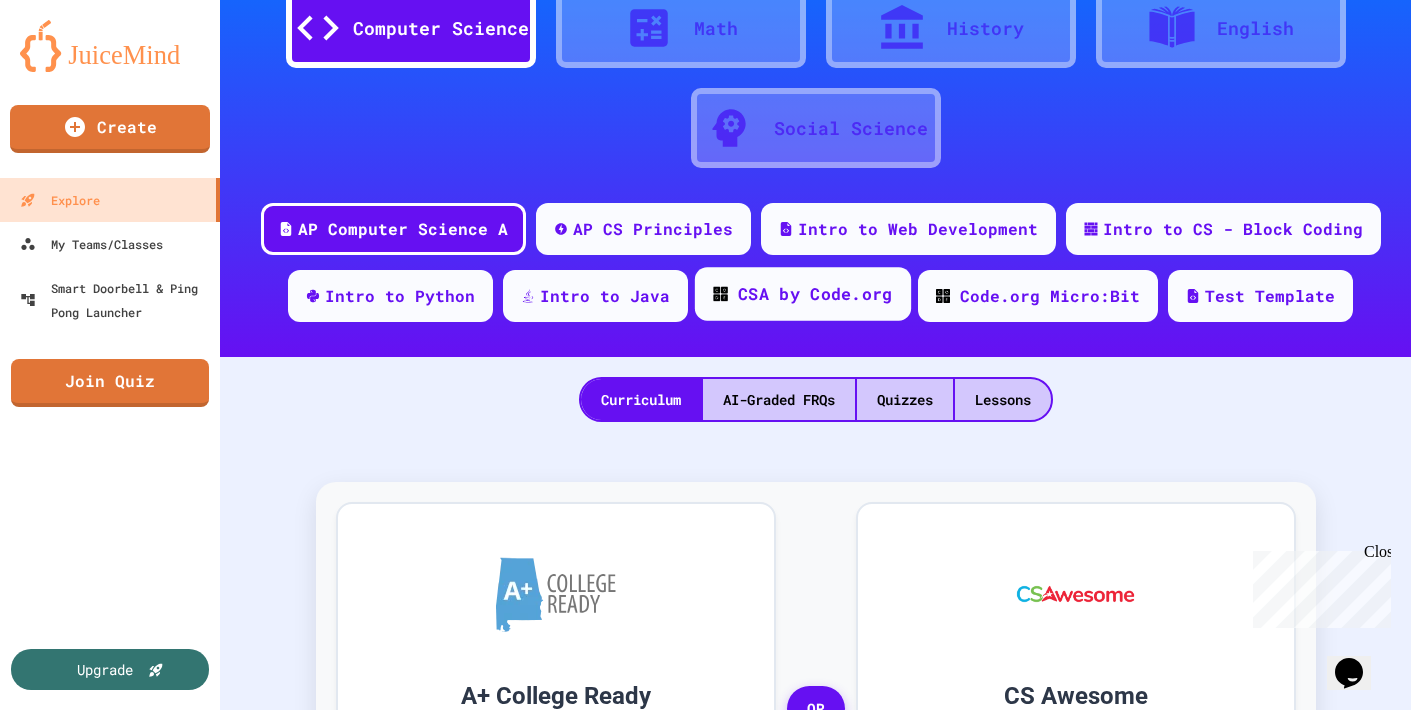 scroll, scrollTop: 98, scrollLeft: 0, axis: vertical 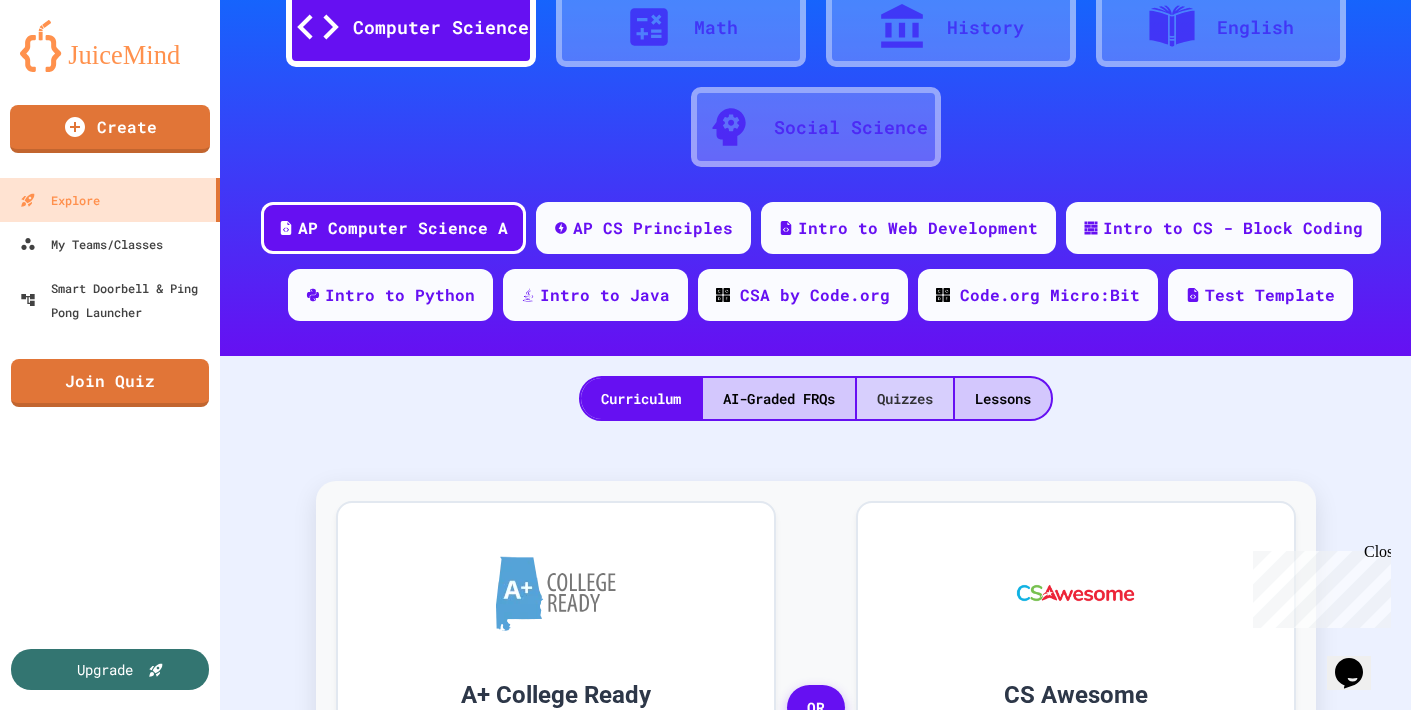click on "Quizzes" at bounding box center [905, 398] 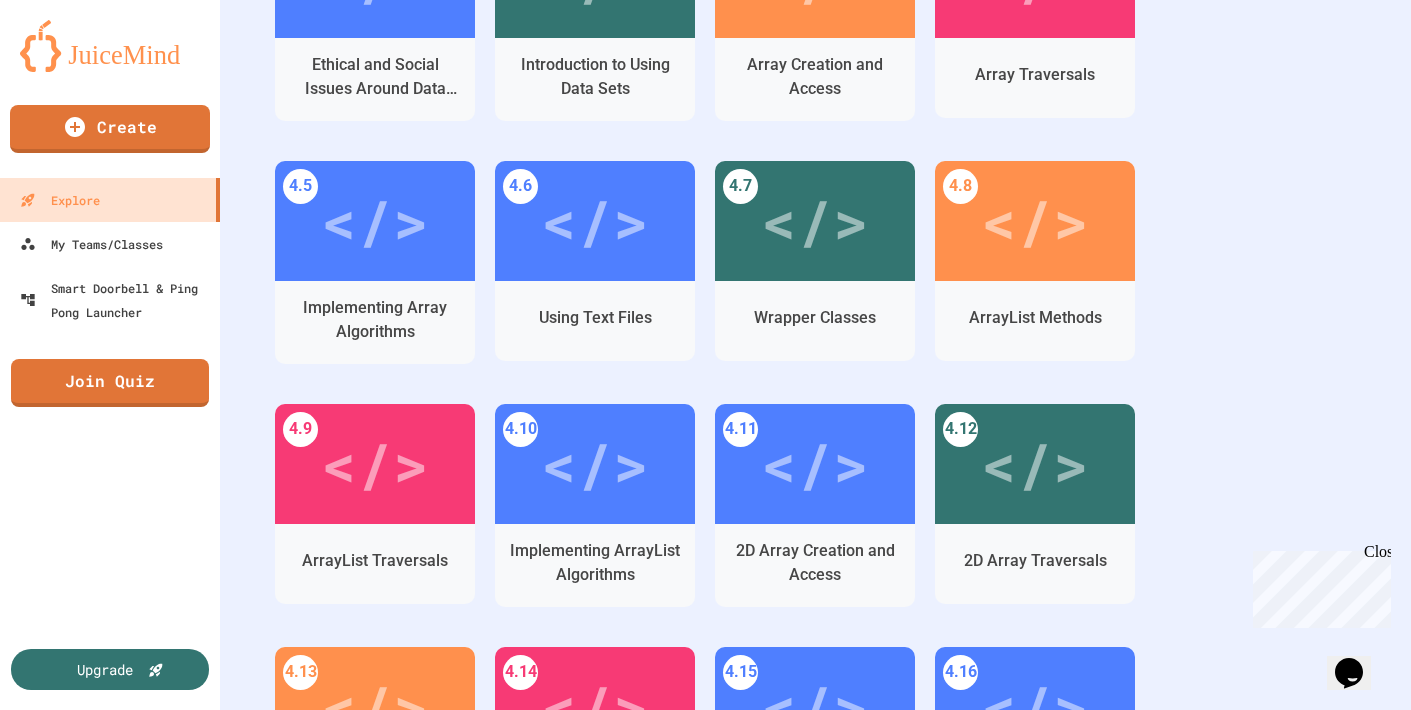 scroll, scrollTop: 3286, scrollLeft: 0, axis: vertical 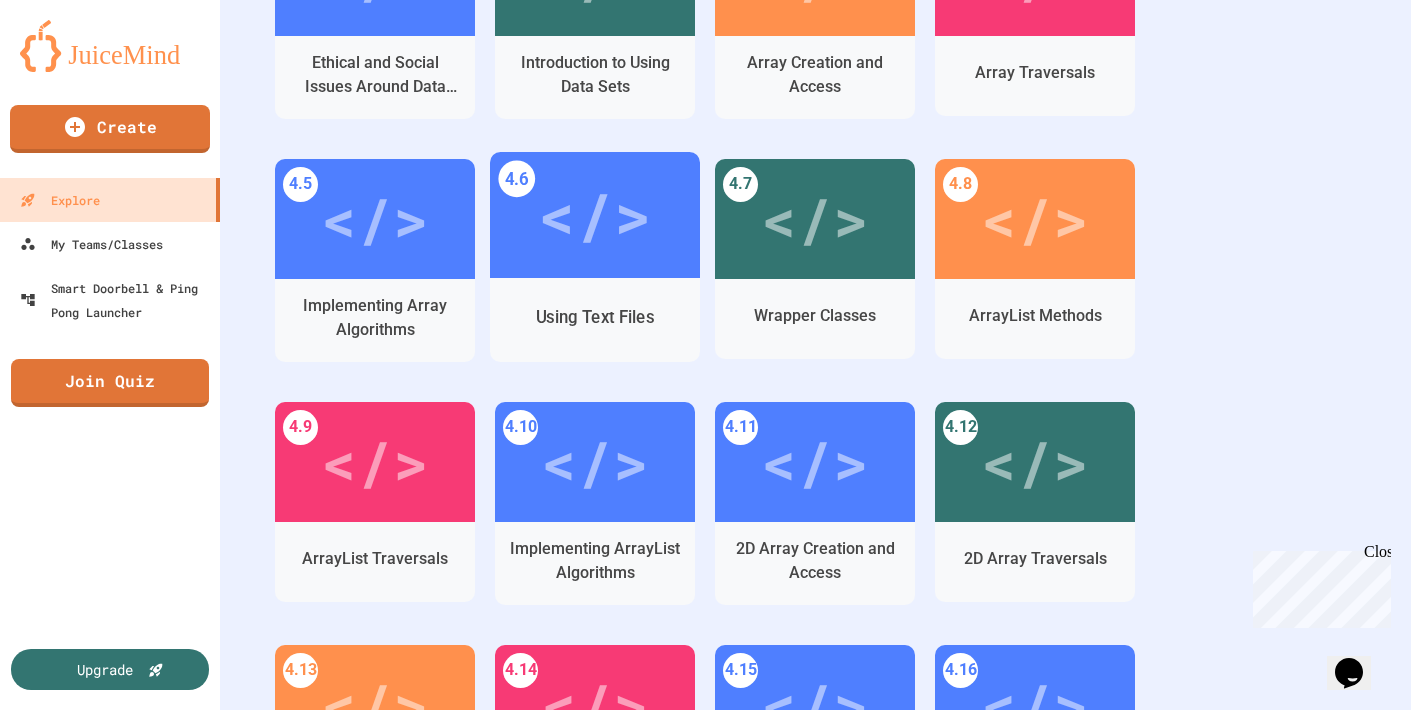 click on "Using Text Files" at bounding box center [595, 316] 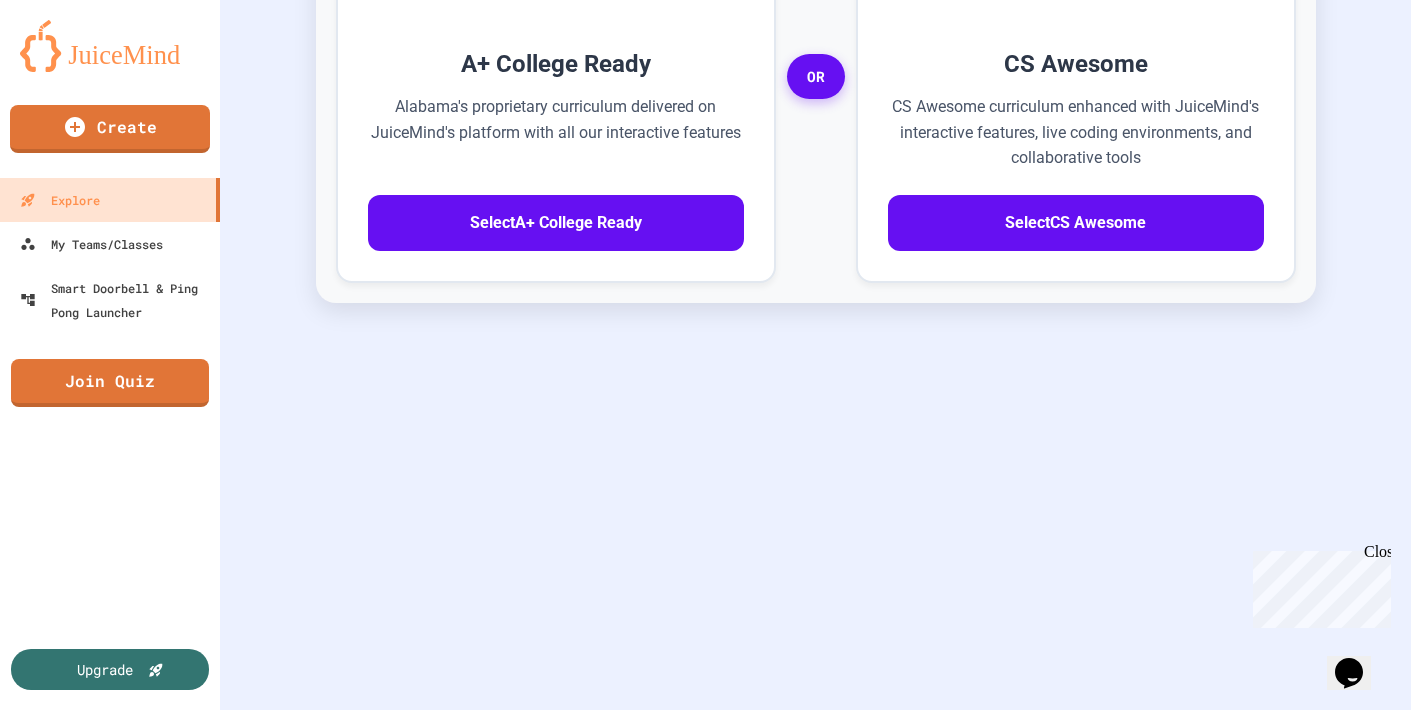scroll, scrollTop: 729, scrollLeft: 0, axis: vertical 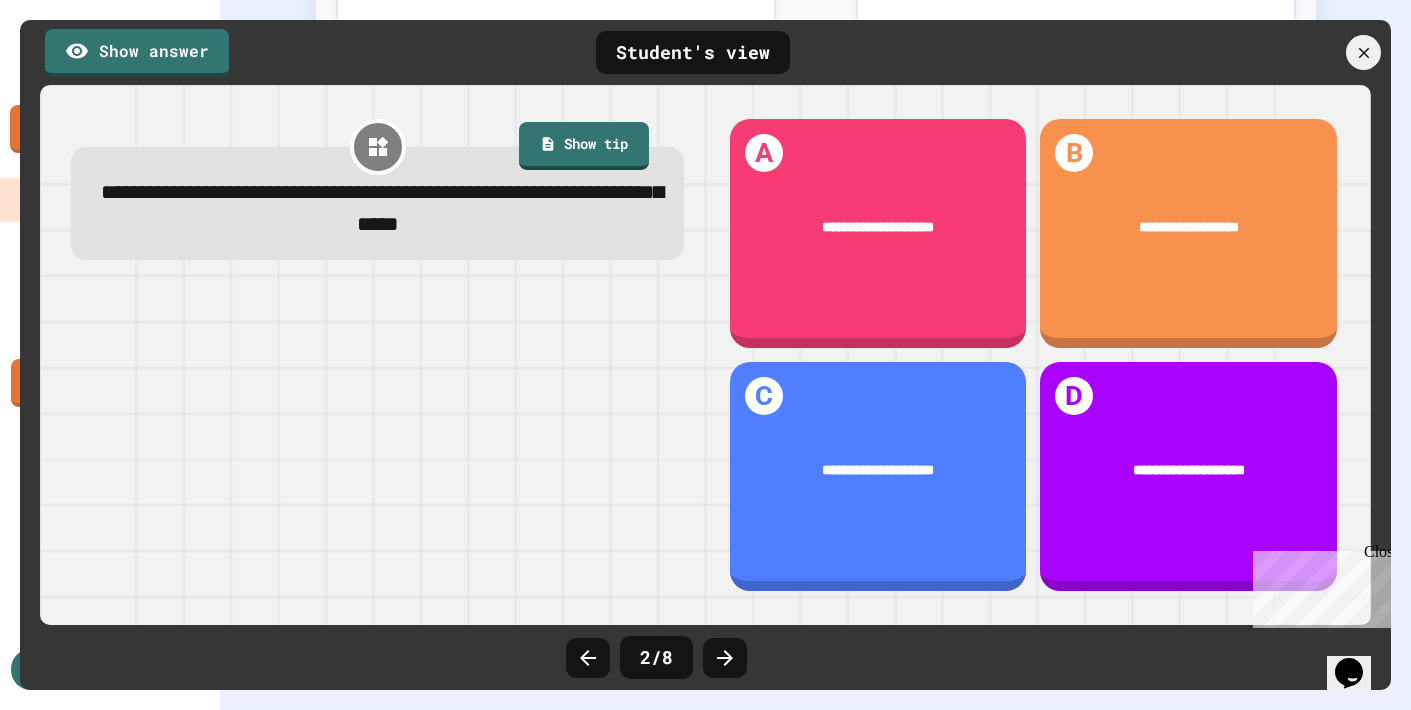 click at bounding box center [377, 441] 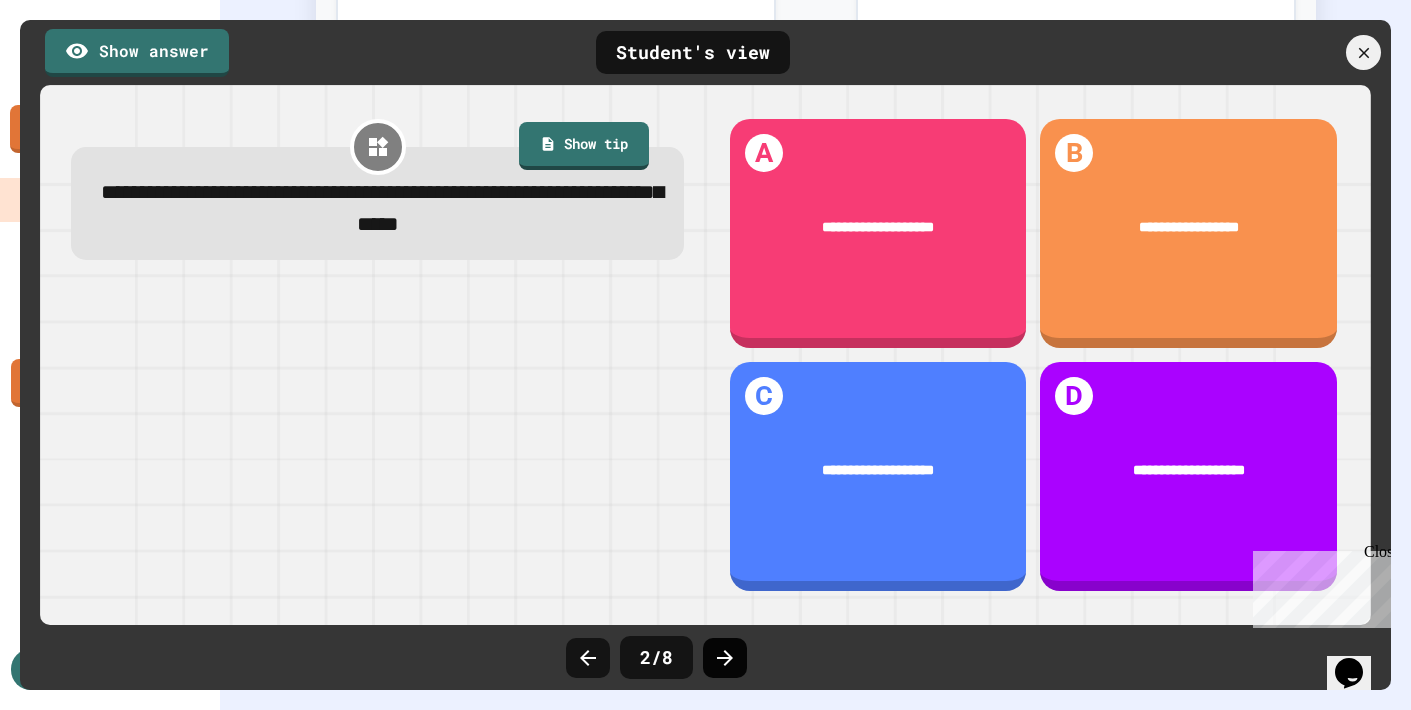 click 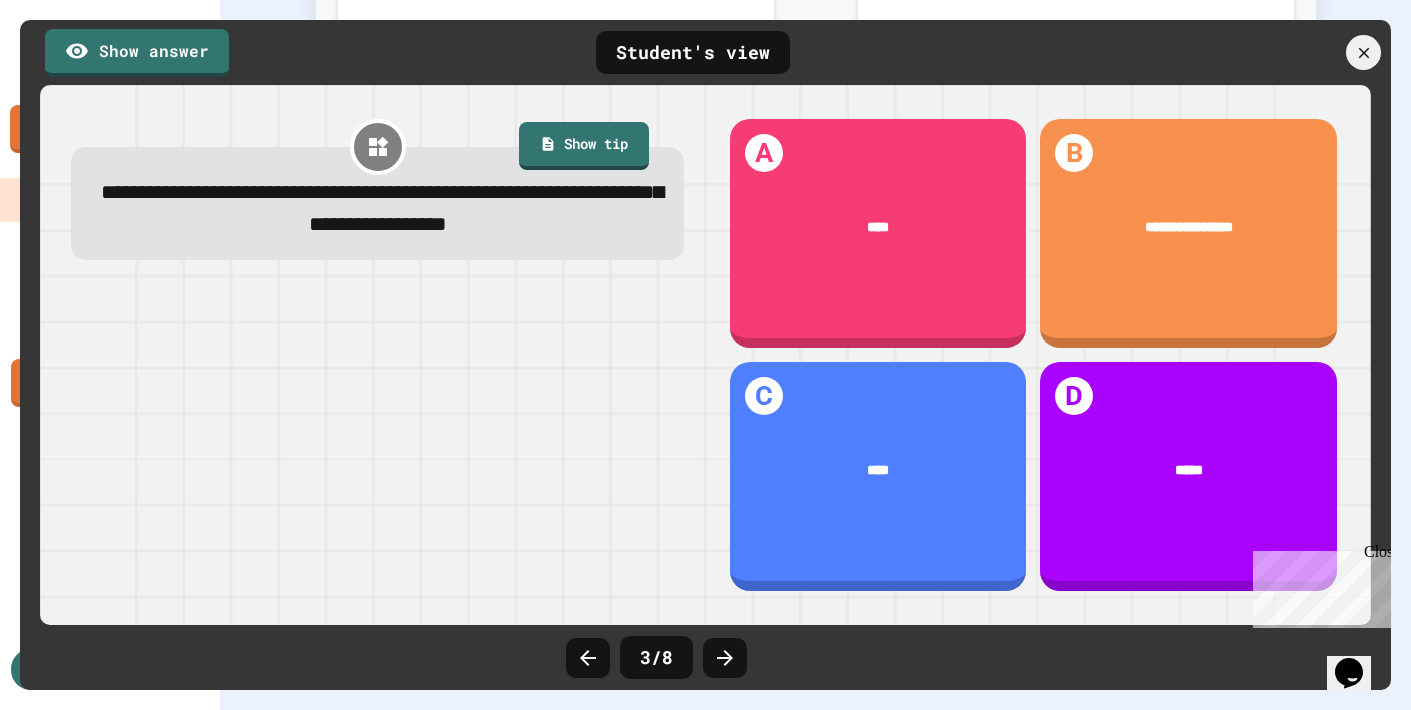 click 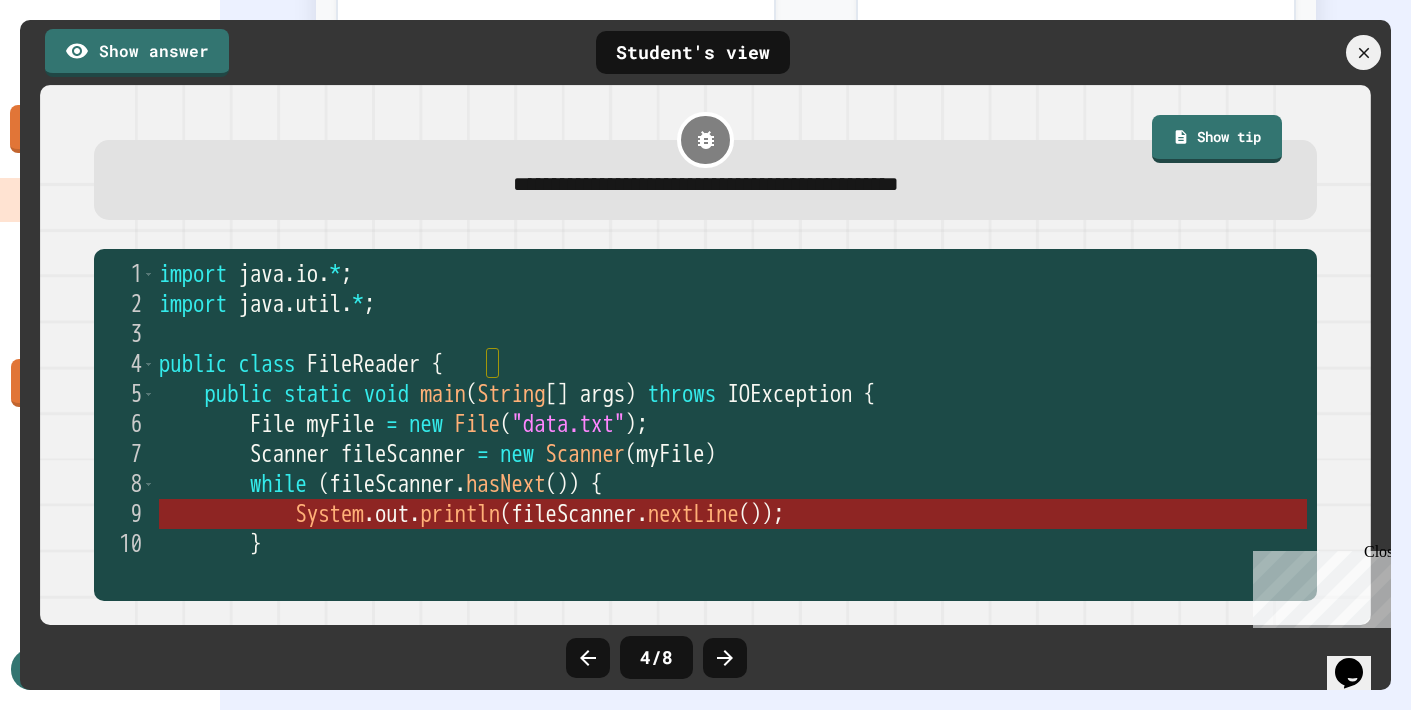 click on "println" at bounding box center (461, 513) 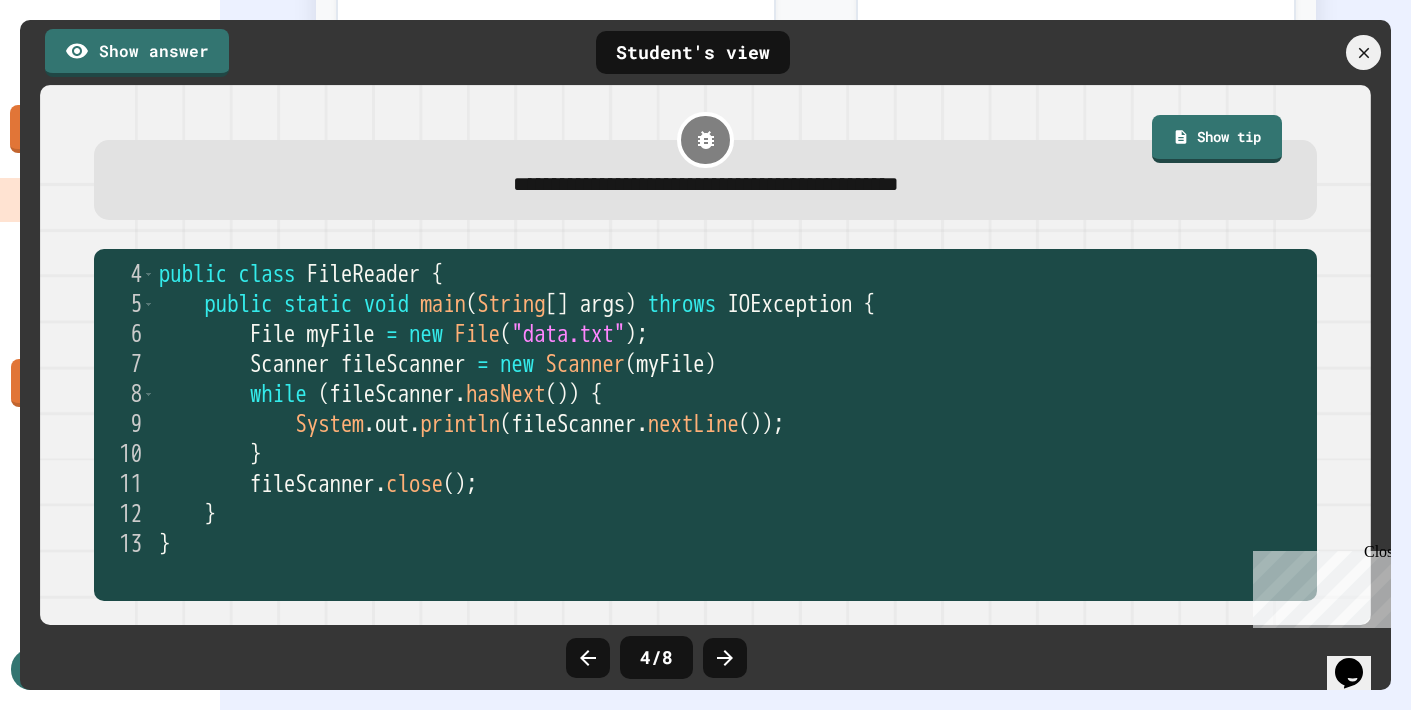scroll, scrollTop: 89, scrollLeft: 0, axis: vertical 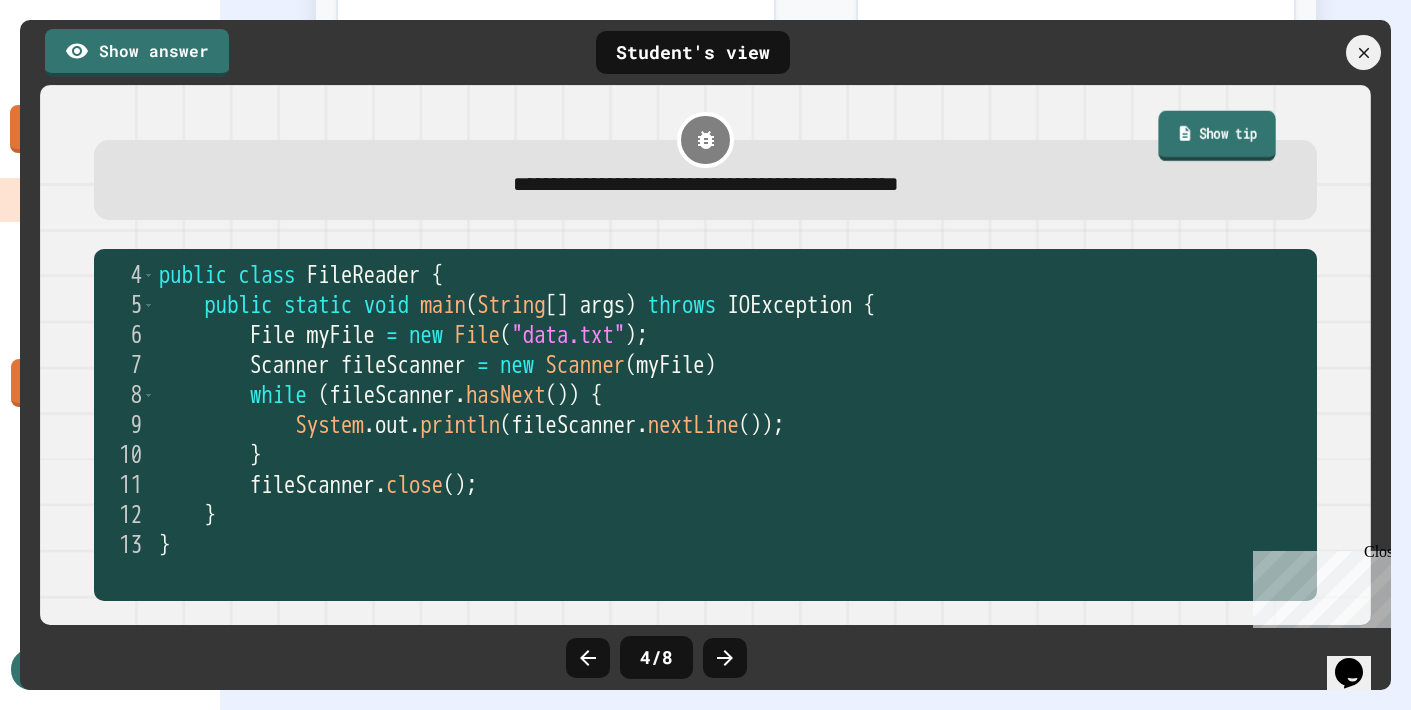 click on "Show tip" at bounding box center (1217, 136) 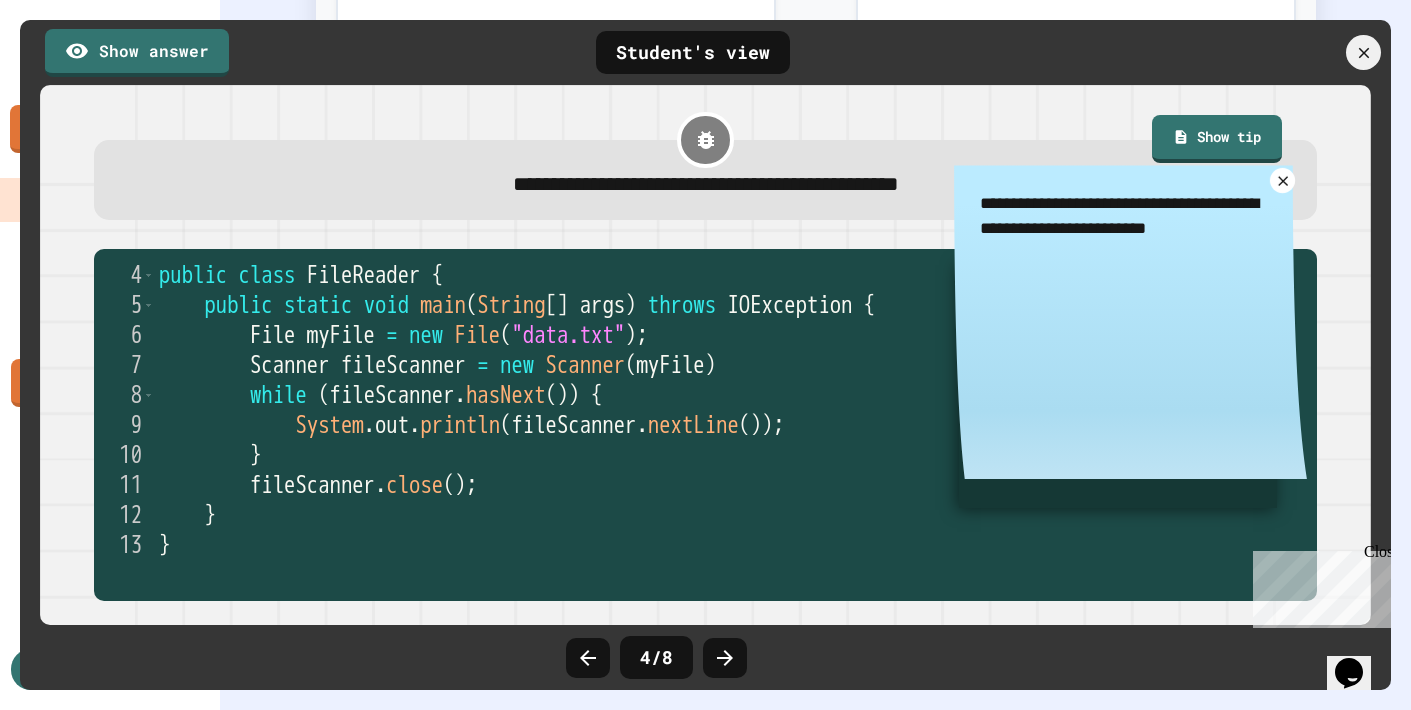 click 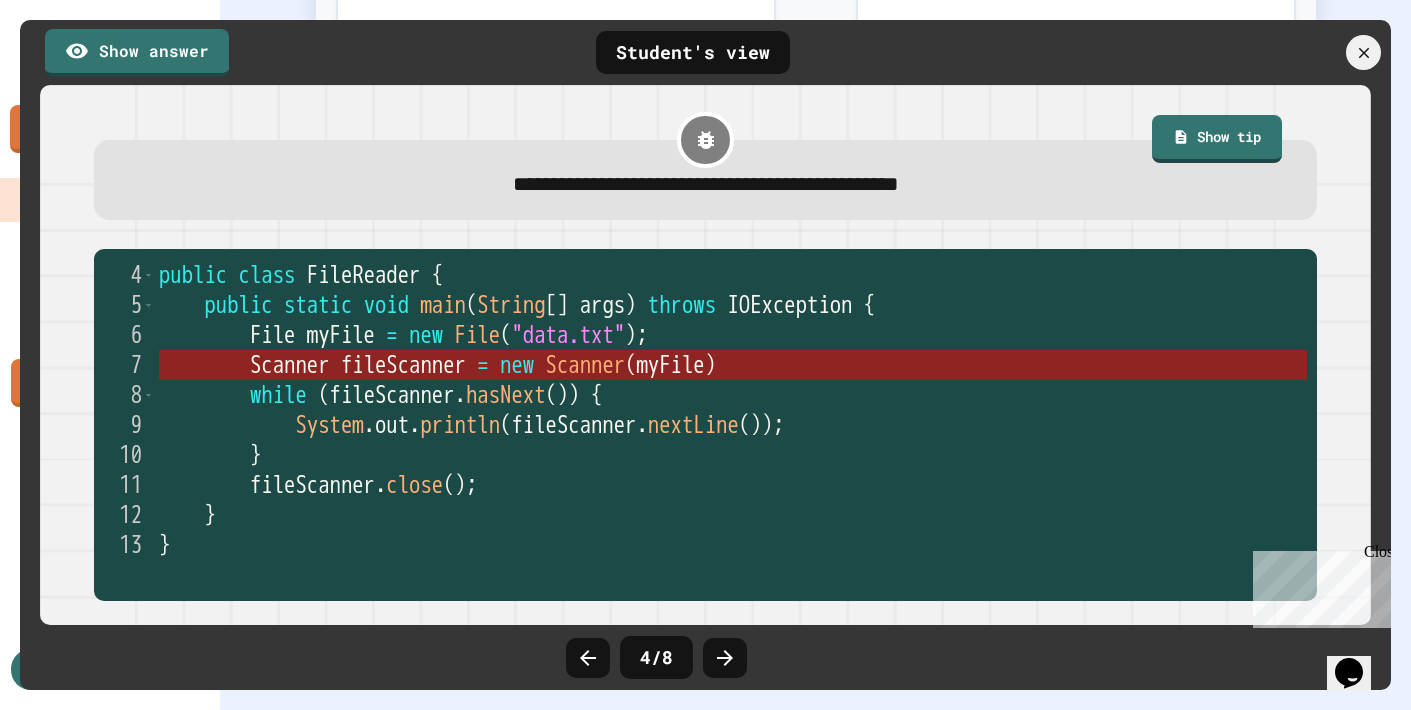 click on "myFile" at bounding box center [671, 364] 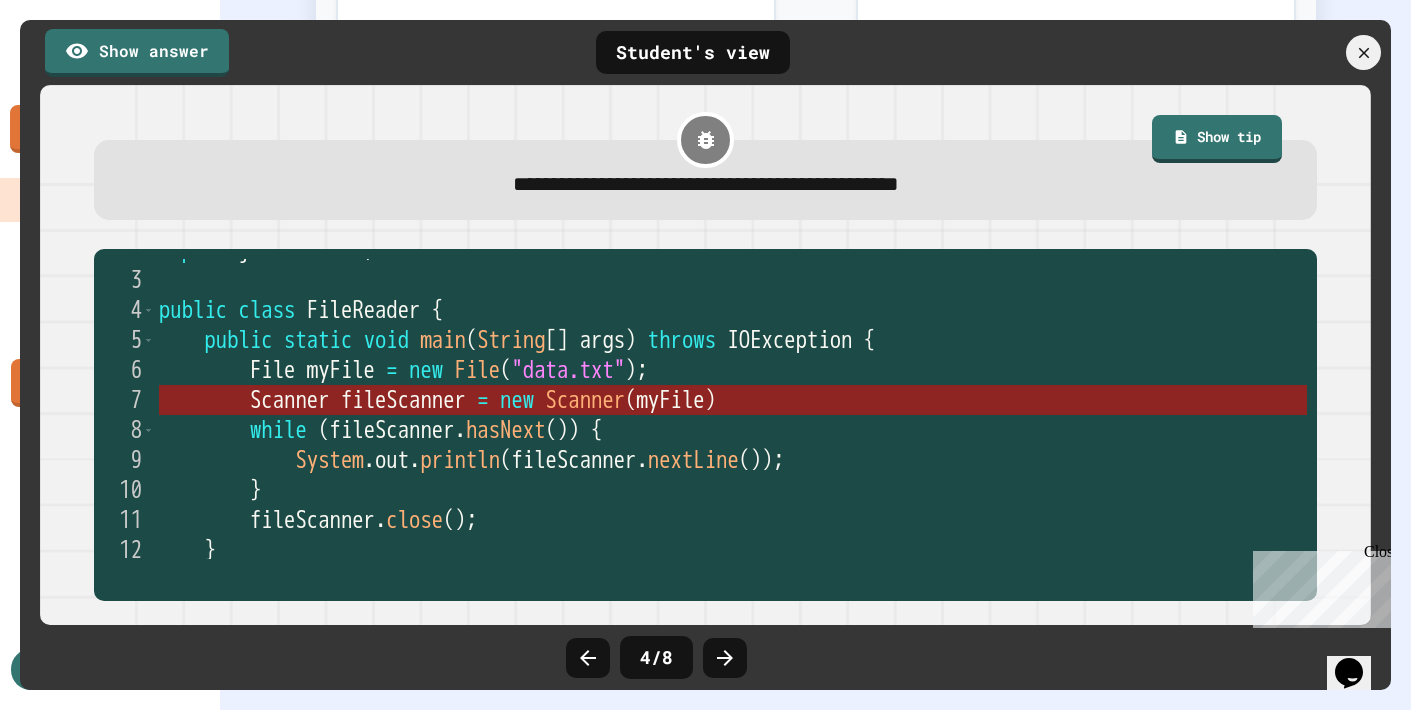 scroll, scrollTop: 0, scrollLeft: 0, axis: both 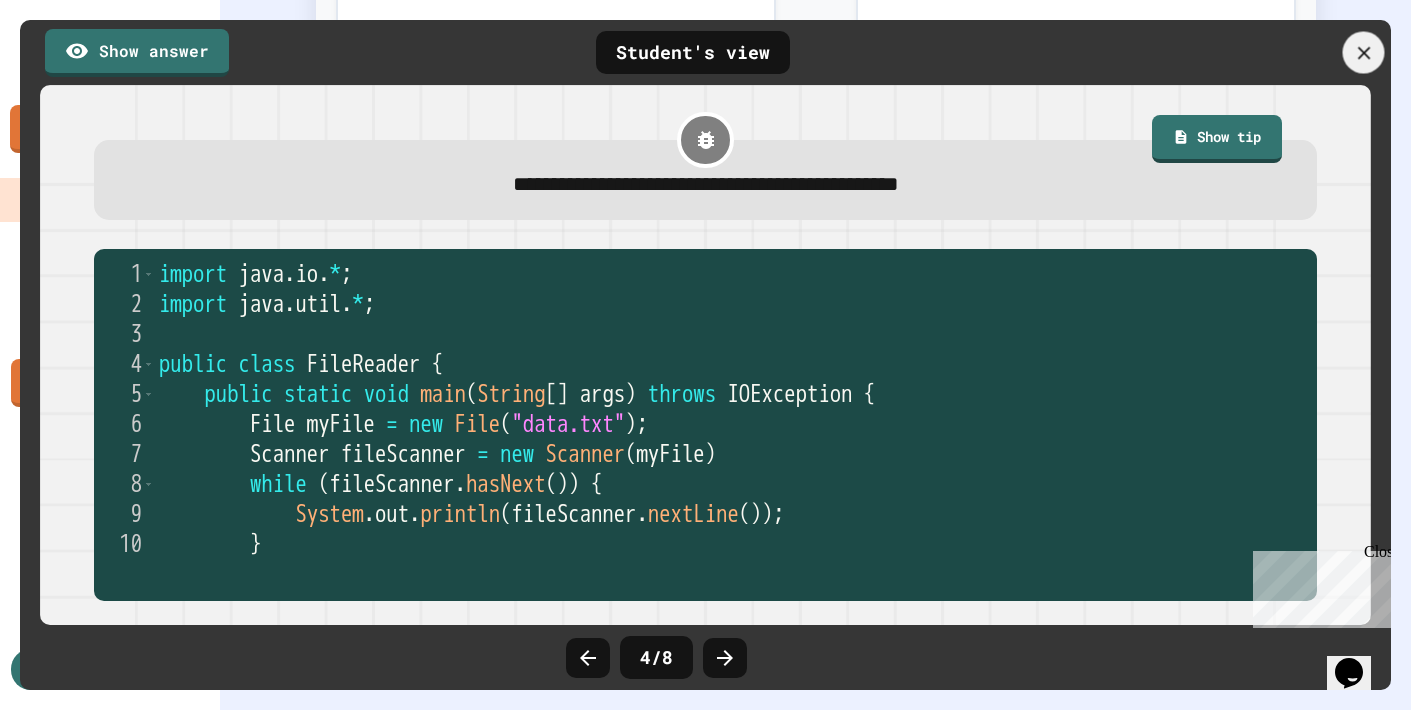 click 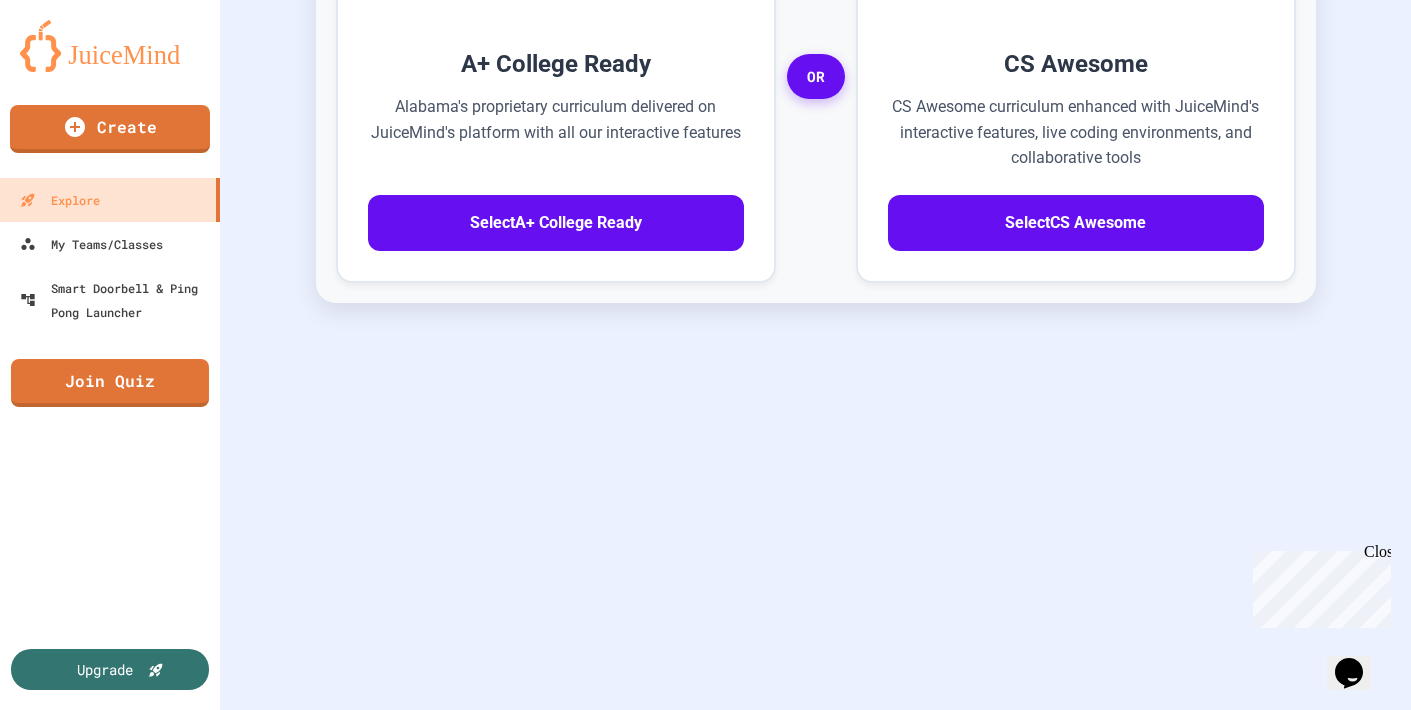 scroll, scrollTop: 924, scrollLeft: 0, axis: vertical 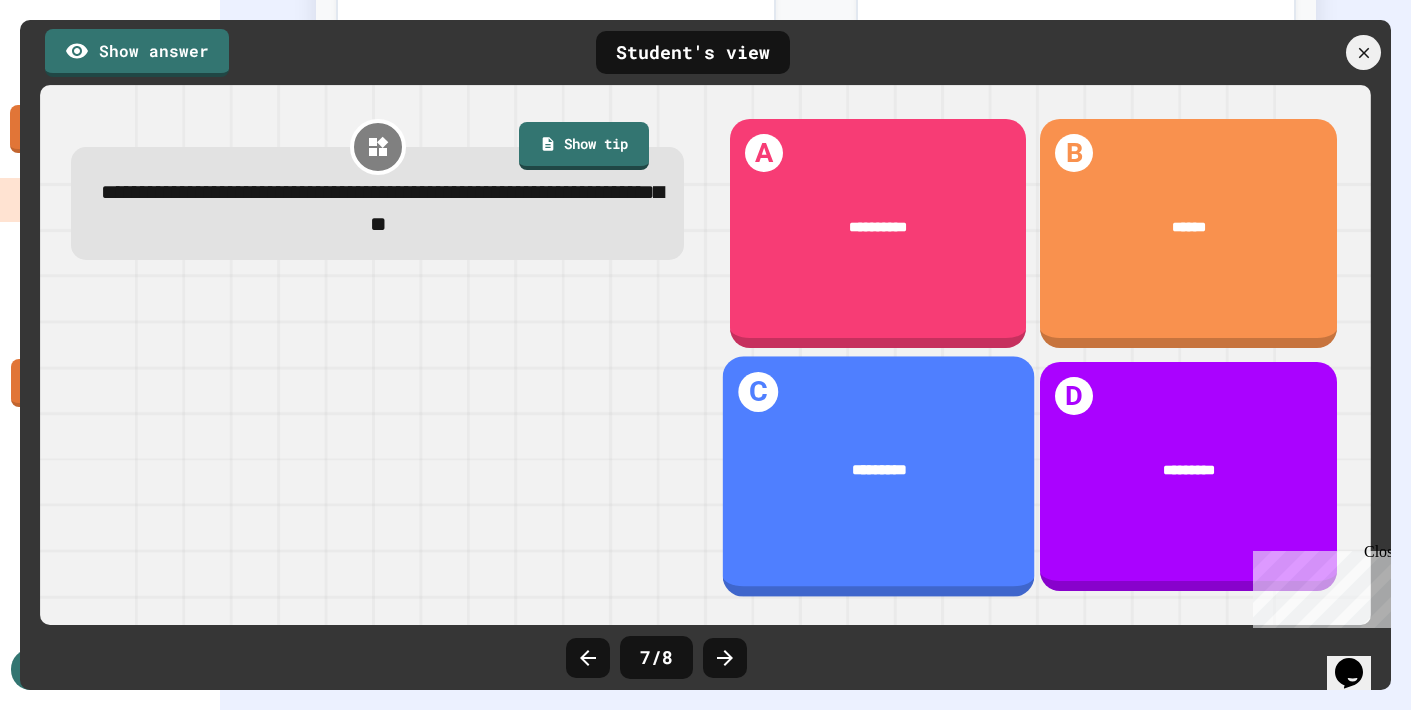 click on "C [LAST]" at bounding box center (877, 476) 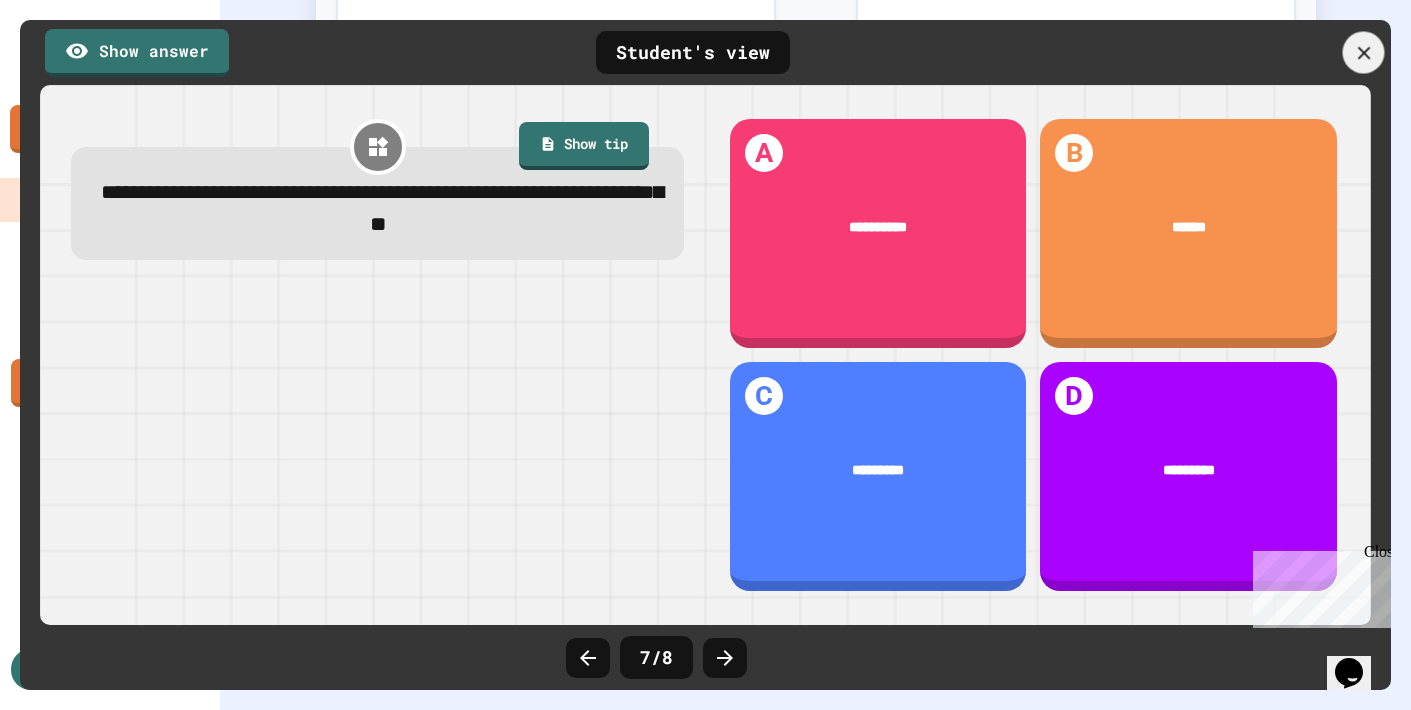 click 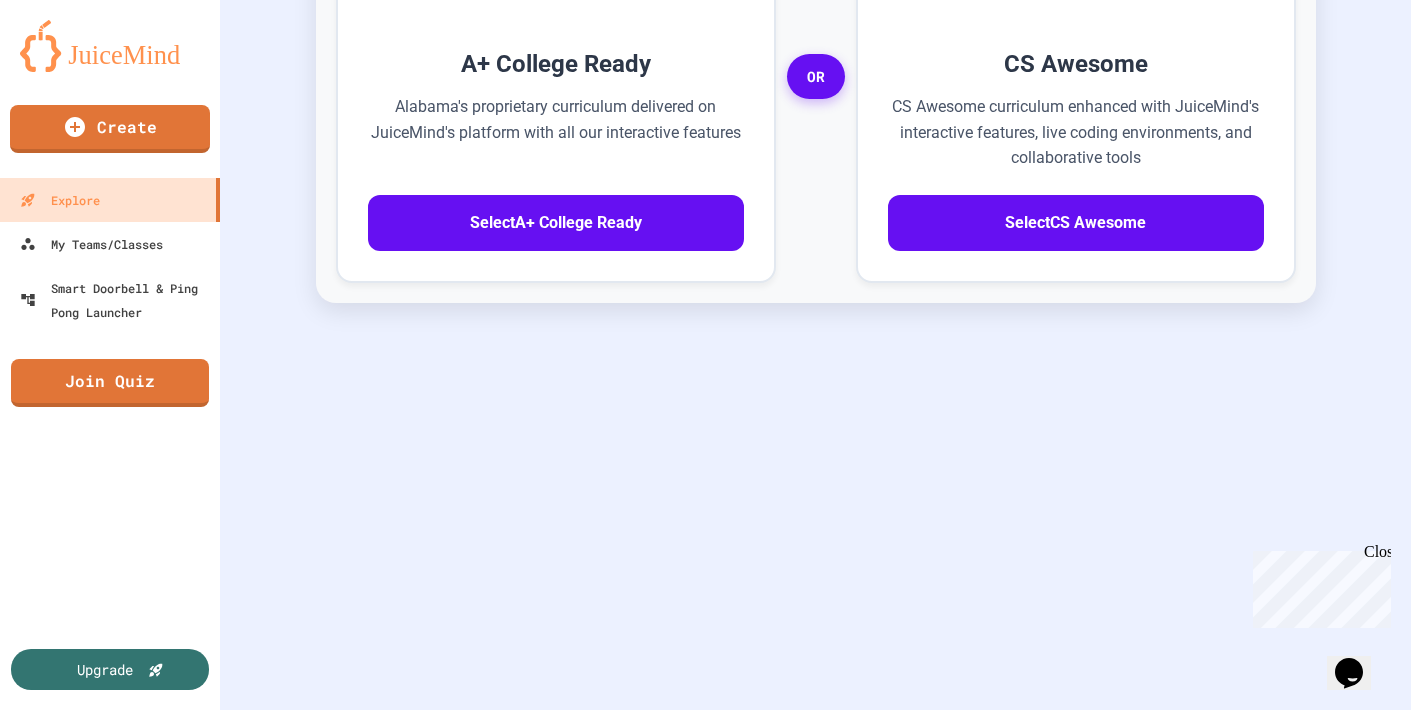 click 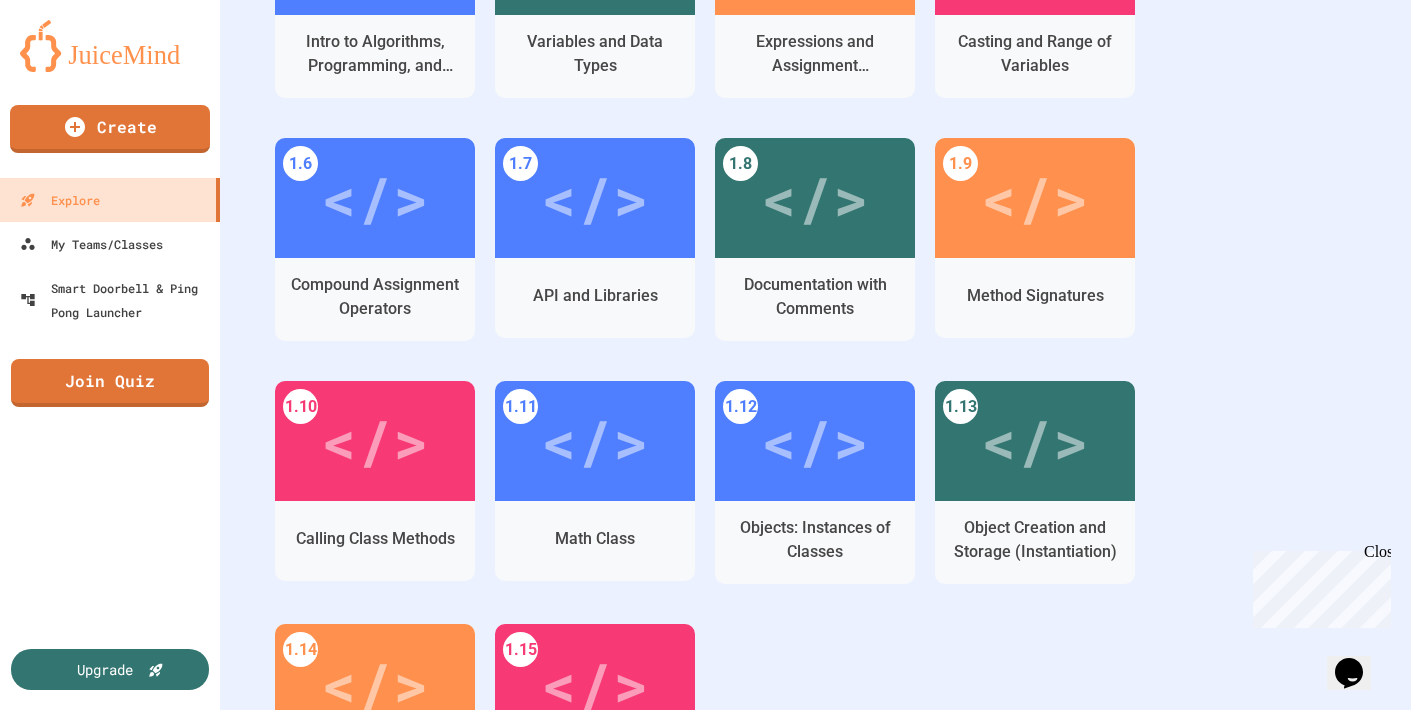 scroll, scrollTop: 0, scrollLeft: 0, axis: both 